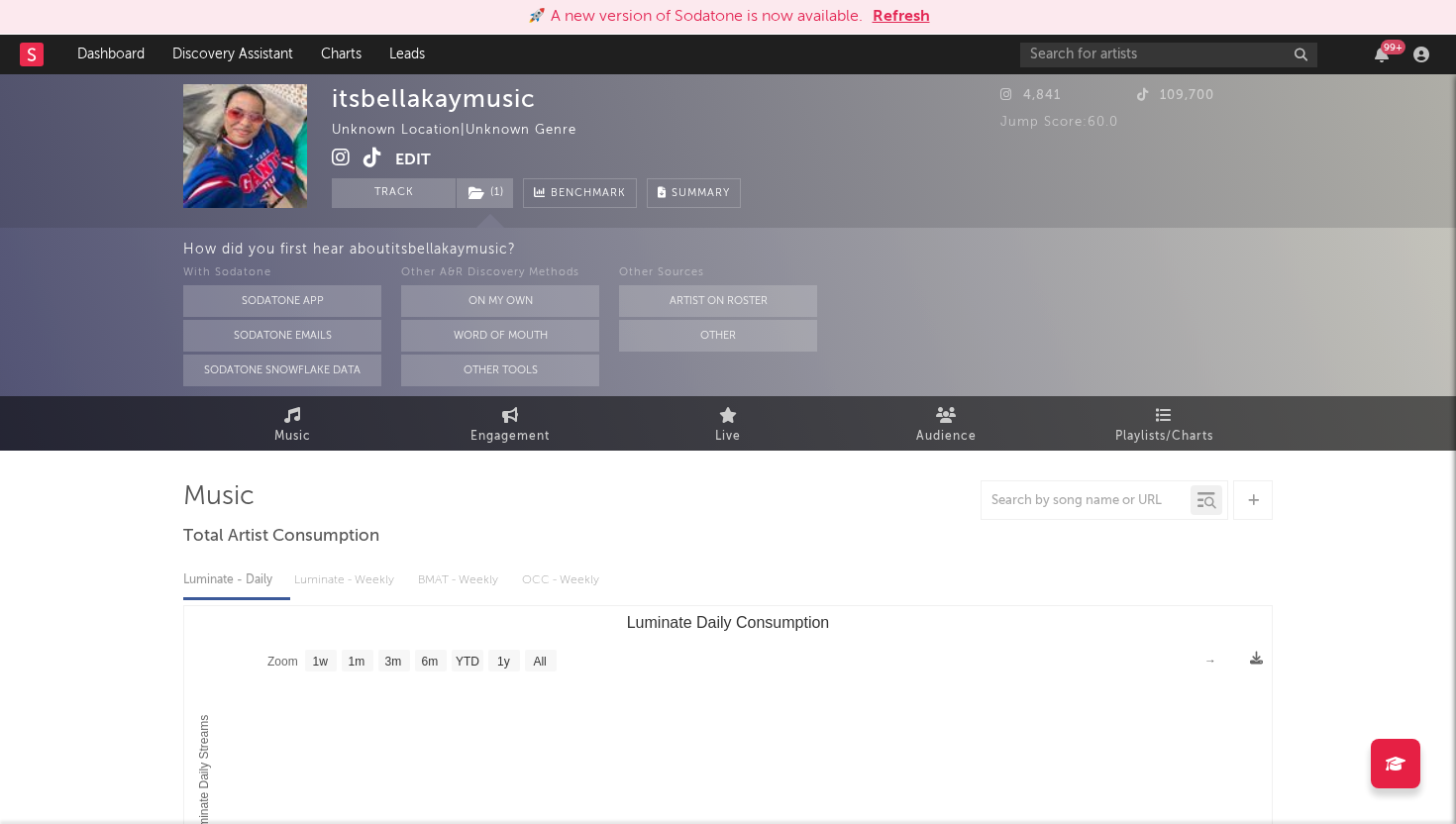 select on "1w" 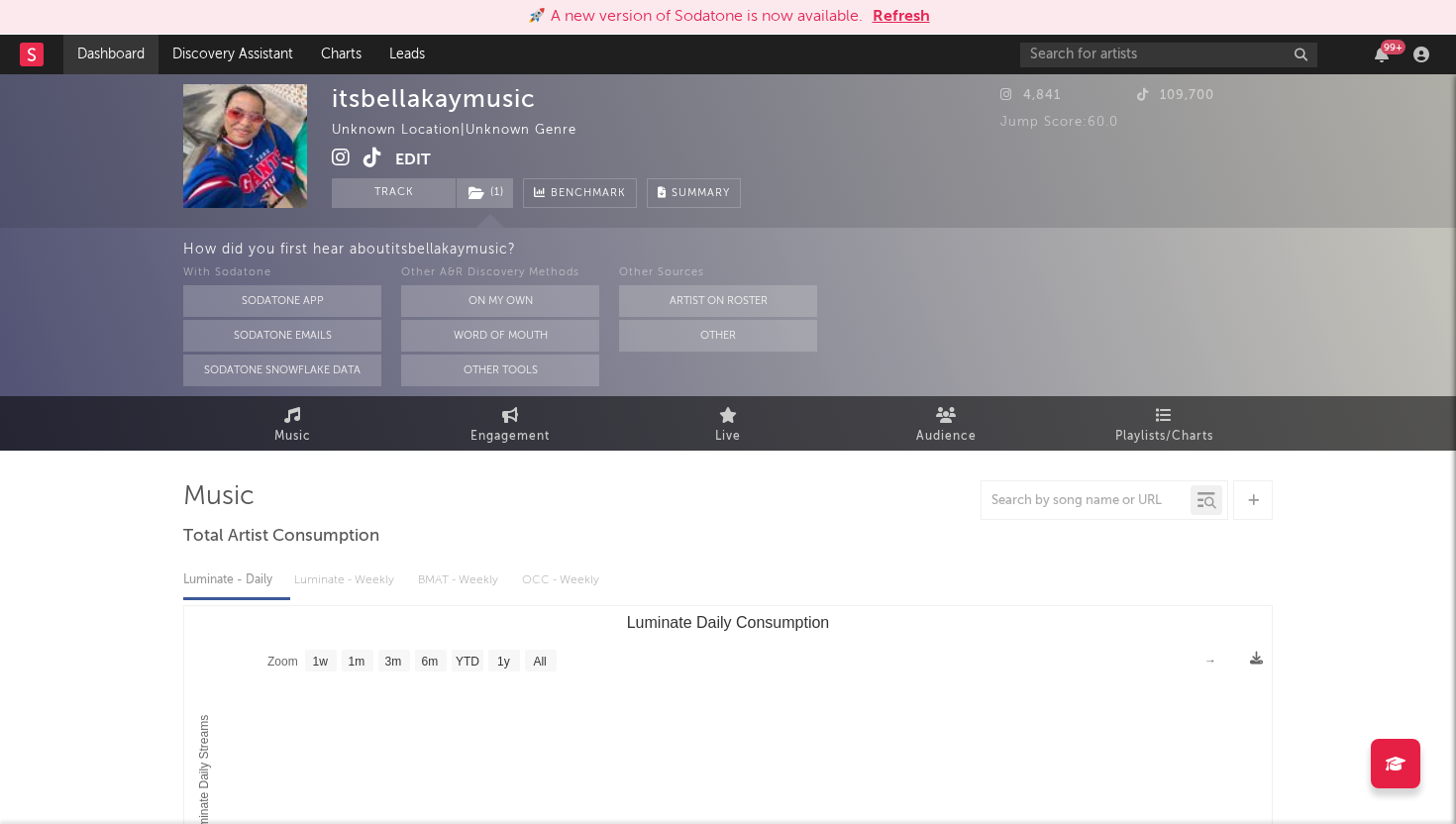 click on "Dashboard" at bounding box center (111, 54) 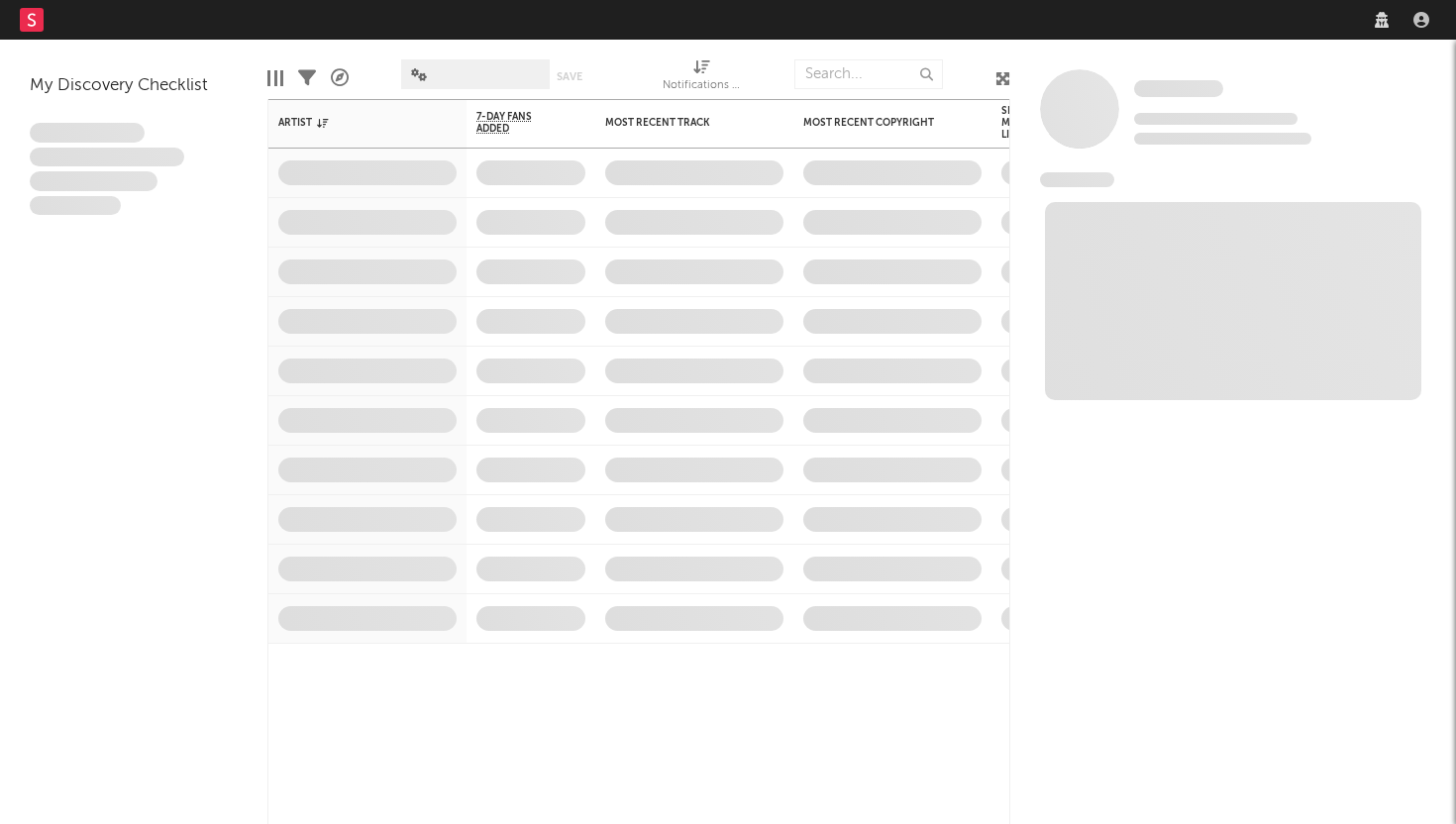 scroll, scrollTop: 0, scrollLeft: 0, axis: both 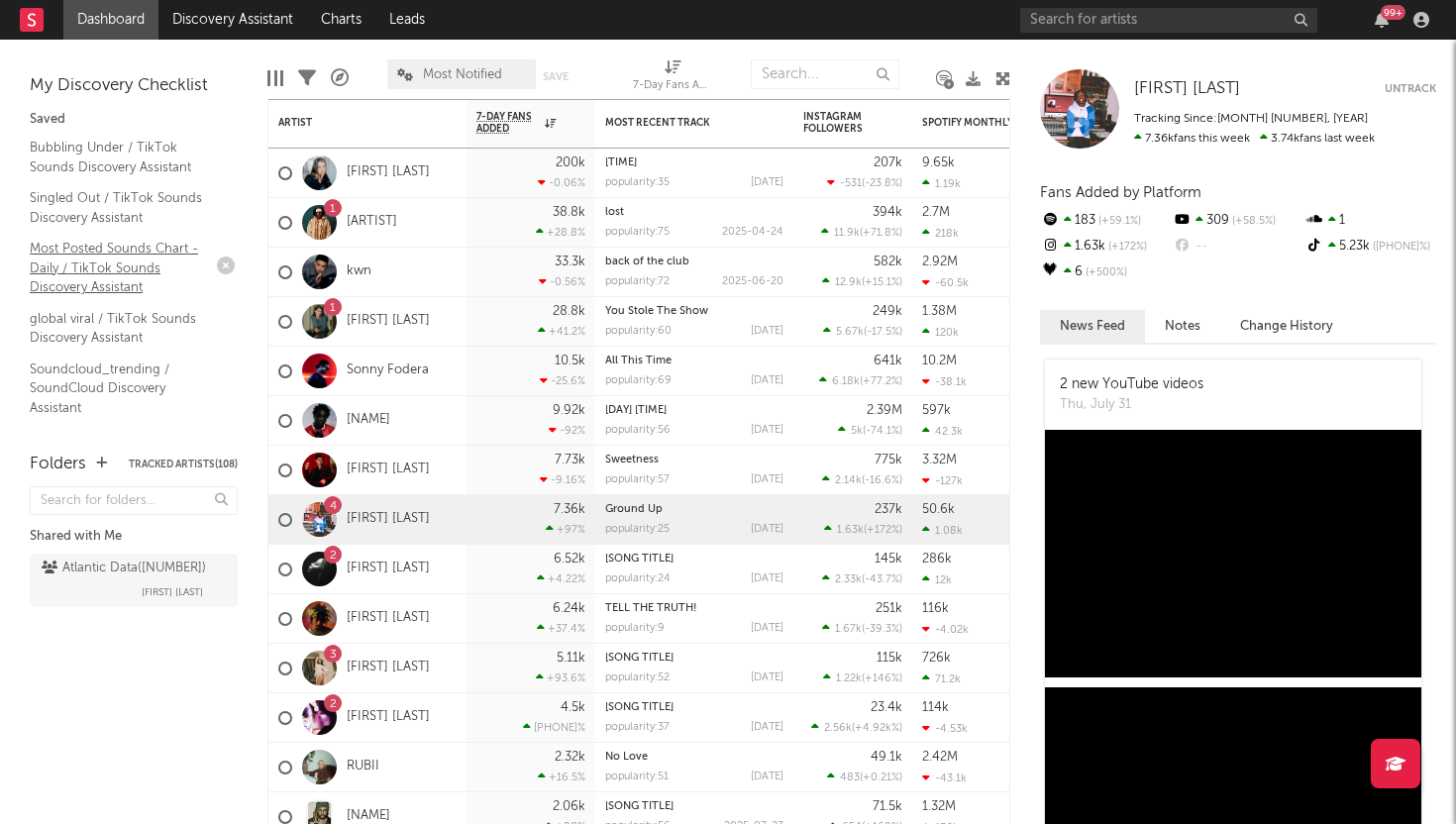 click on "Most Posted Sounds Chart - Daily / TikTok Sounds Discovery Assistant" at bounding box center (124, 267) 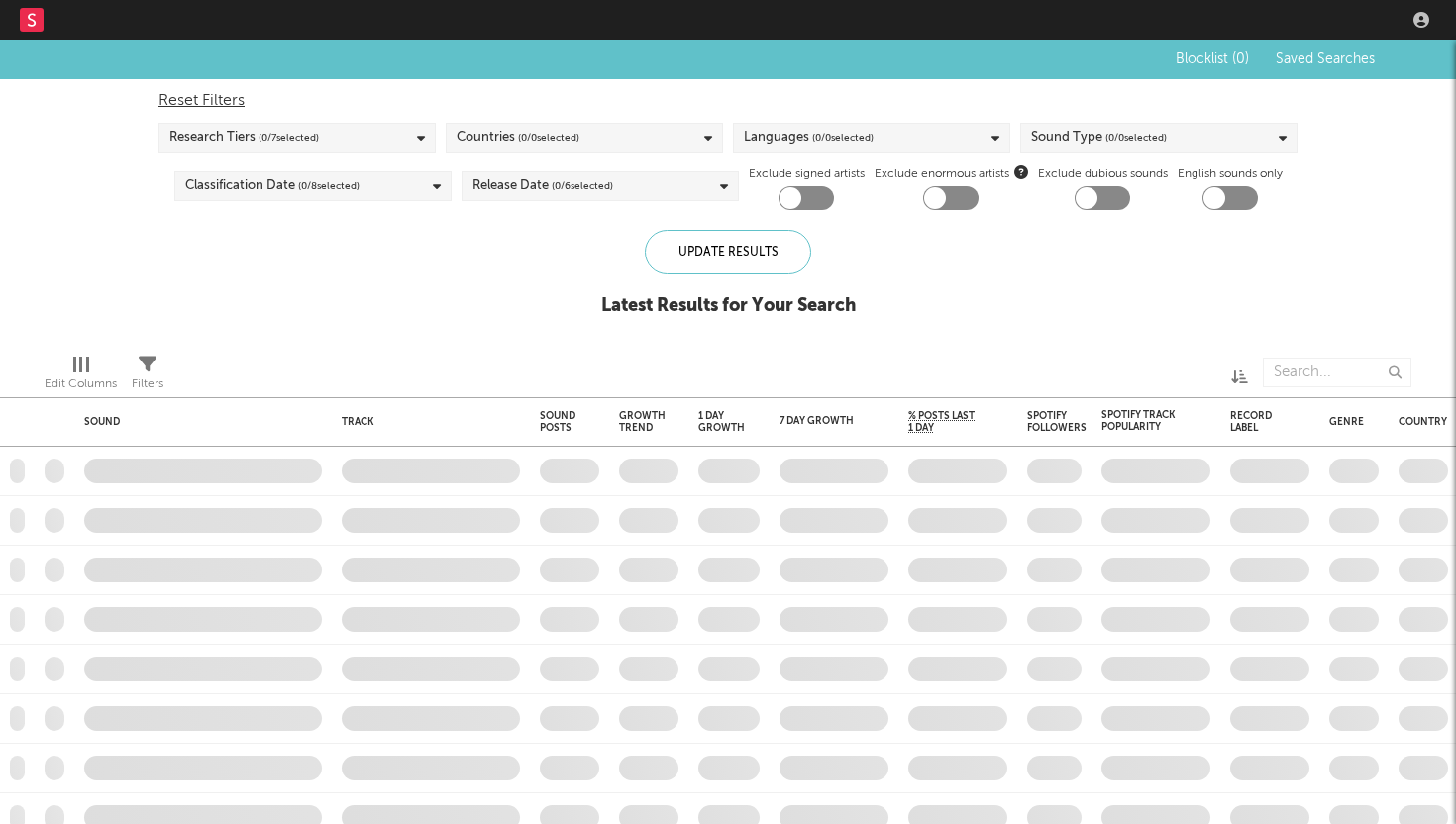 scroll, scrollTop: 0, scrollLeft: 0, axis: both 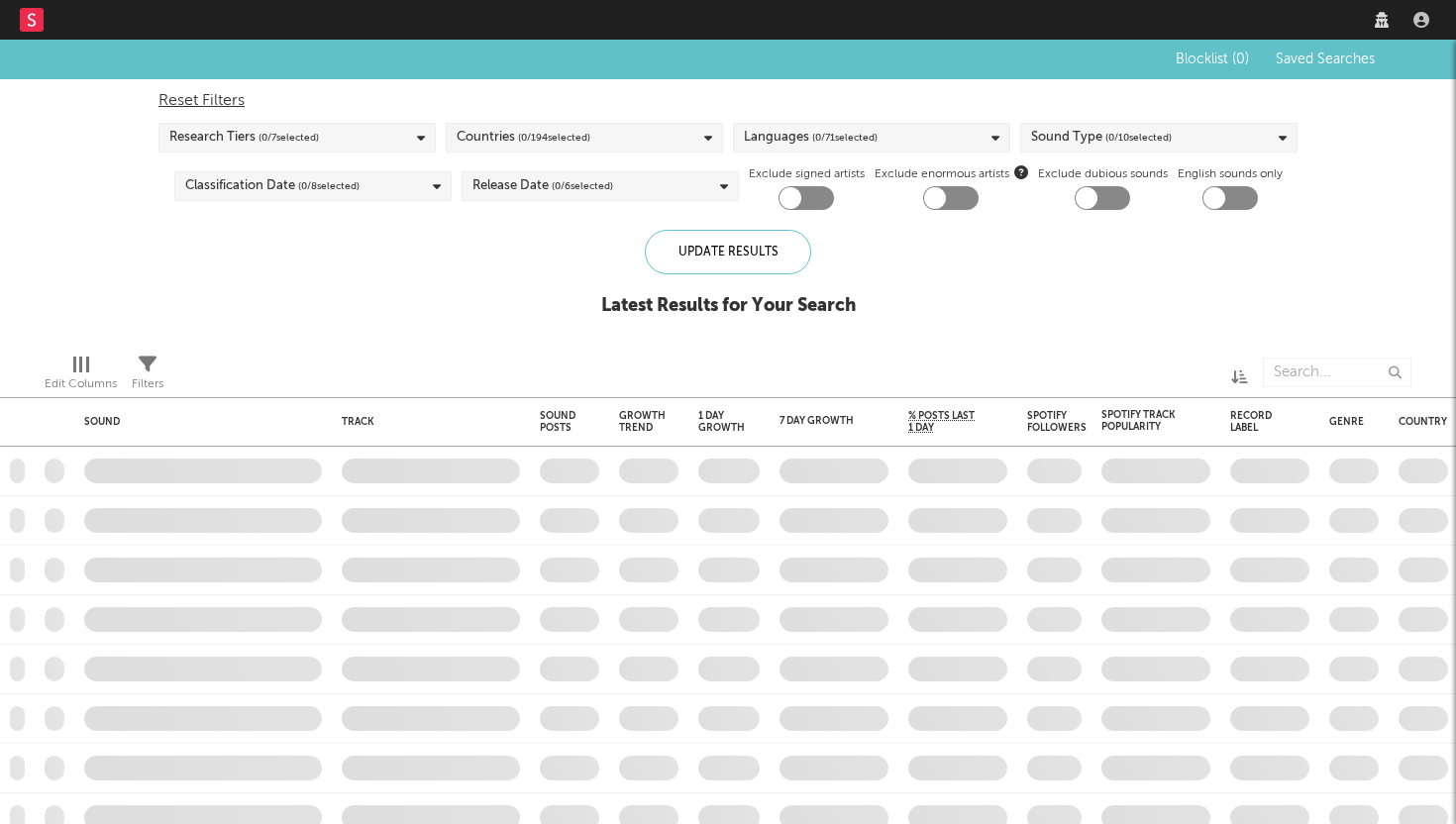 checkbox on "true" 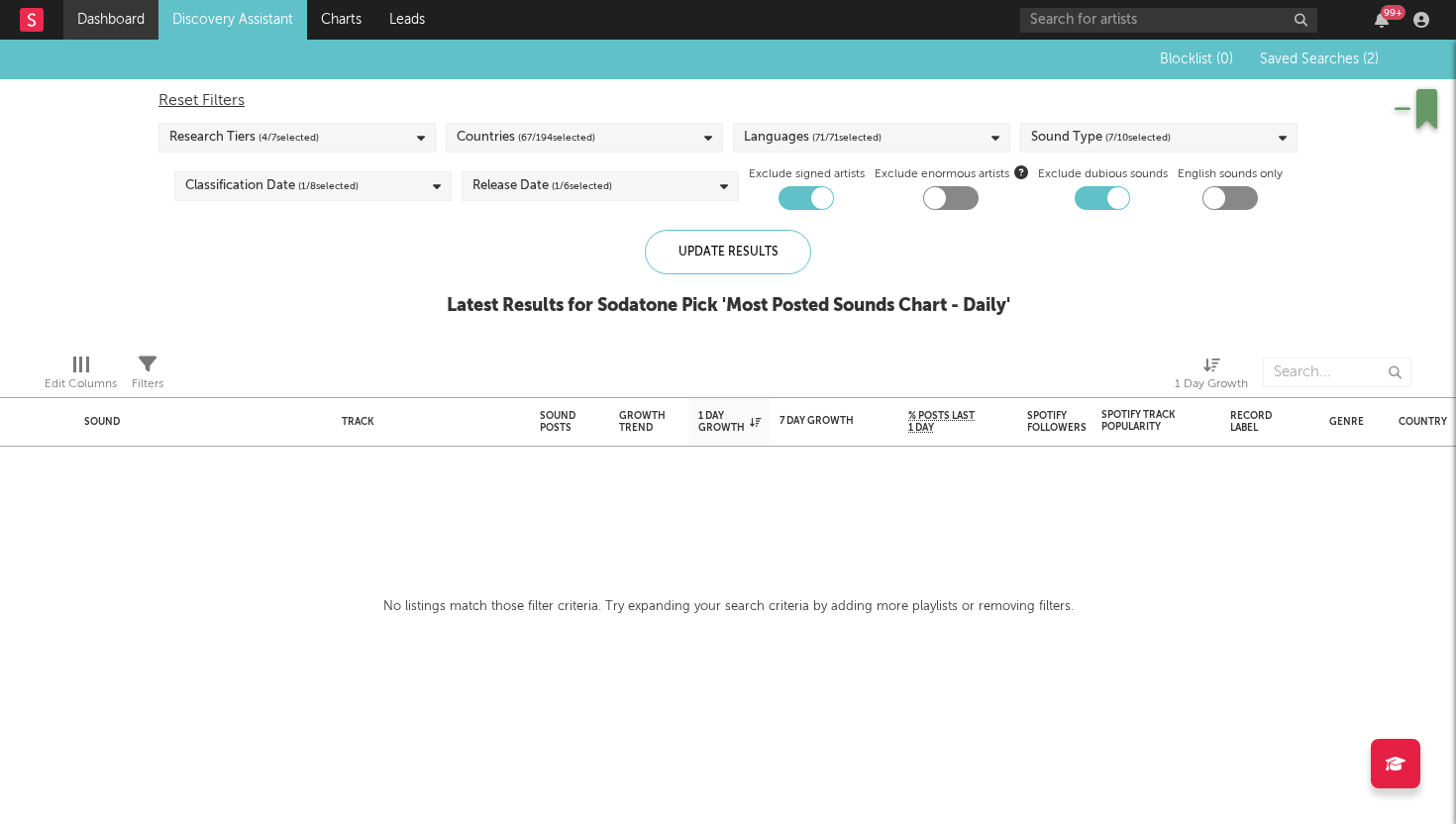 click on "Dashboard" at bounding box center (111, 20) 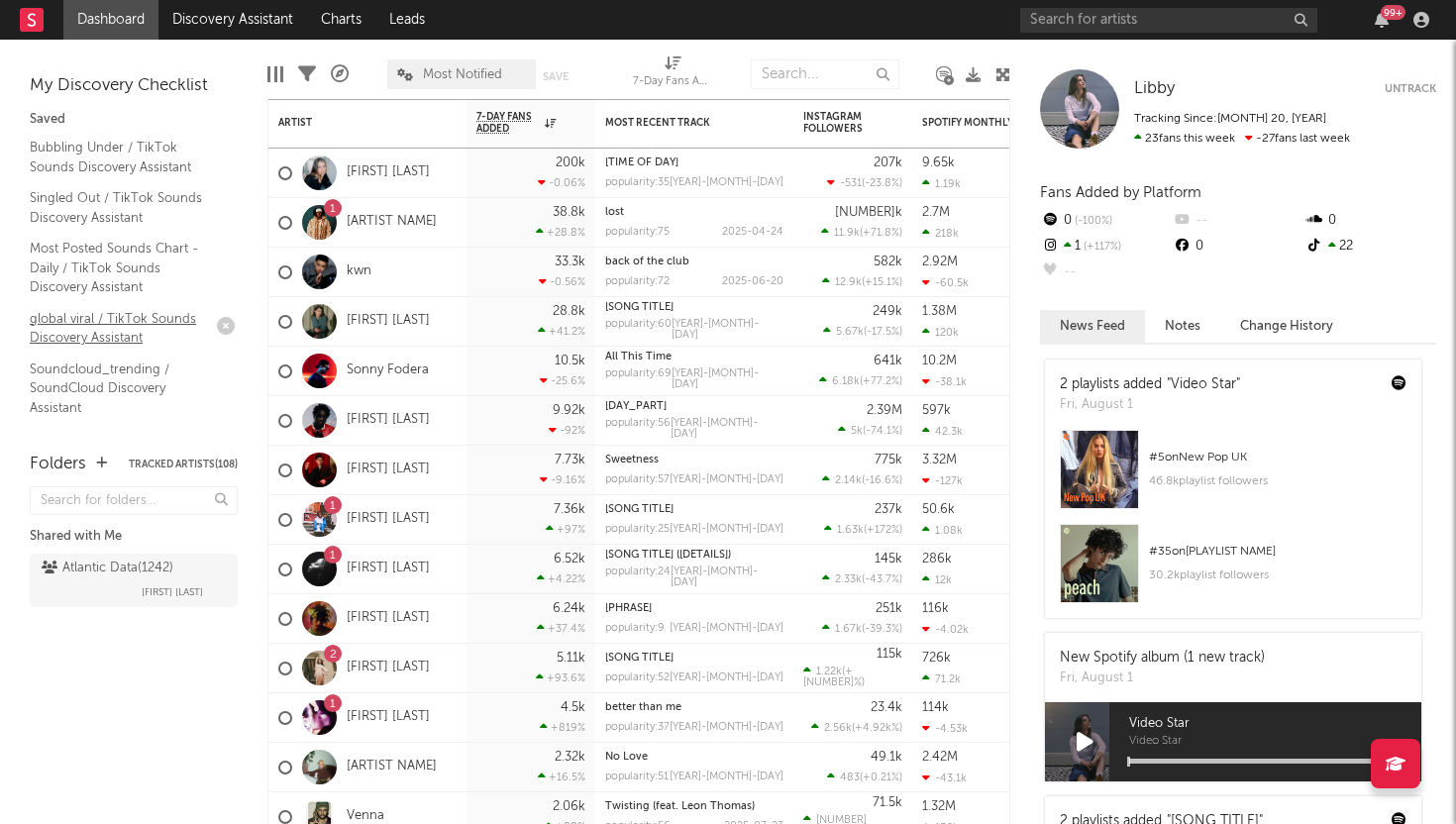 click on "global viral / TikTok Sounds Discovery Assistant" at bounding box center [124, 328] 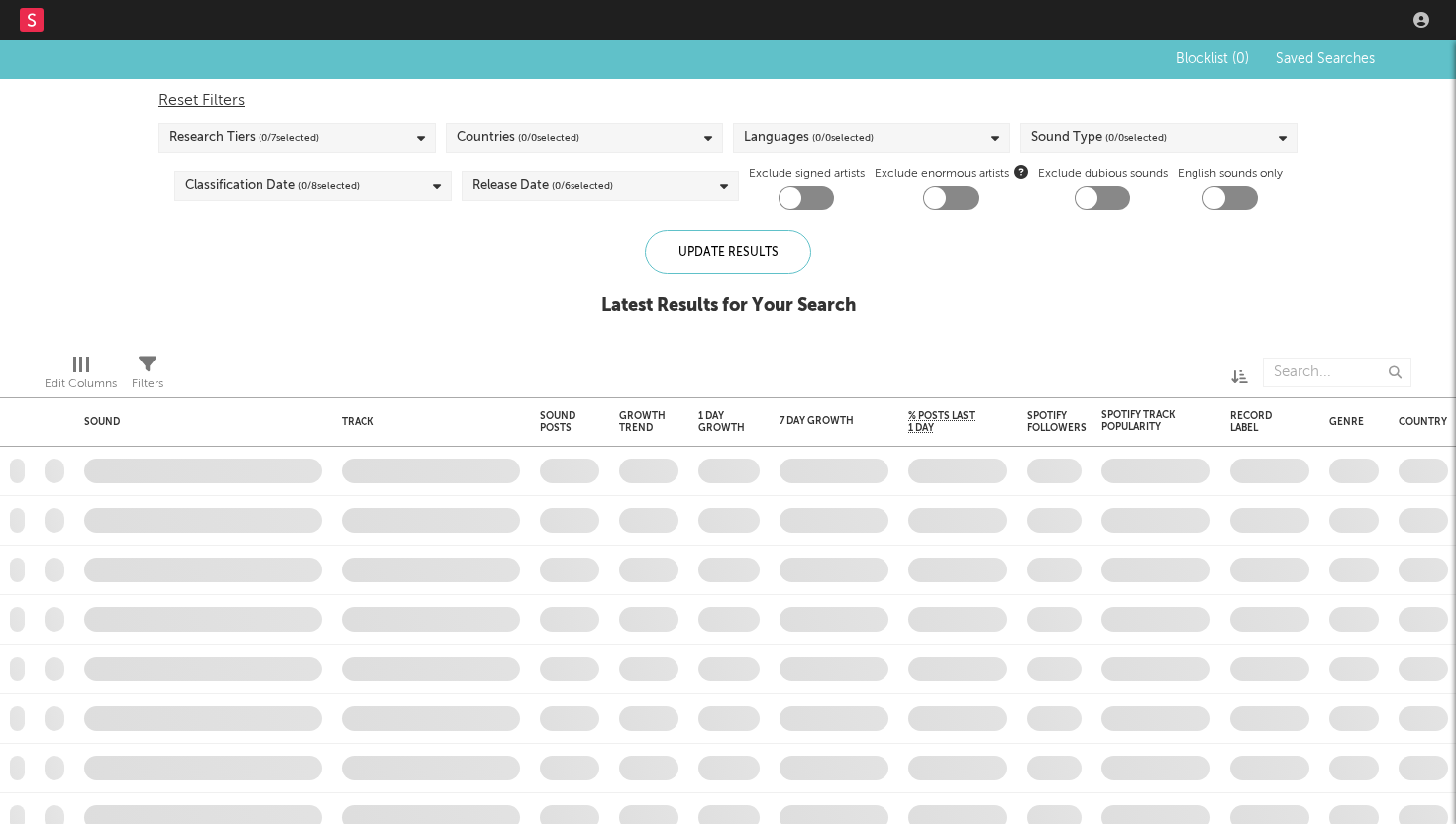 scroll, scrollTop: 0, scrollLeft: 0, axis: both 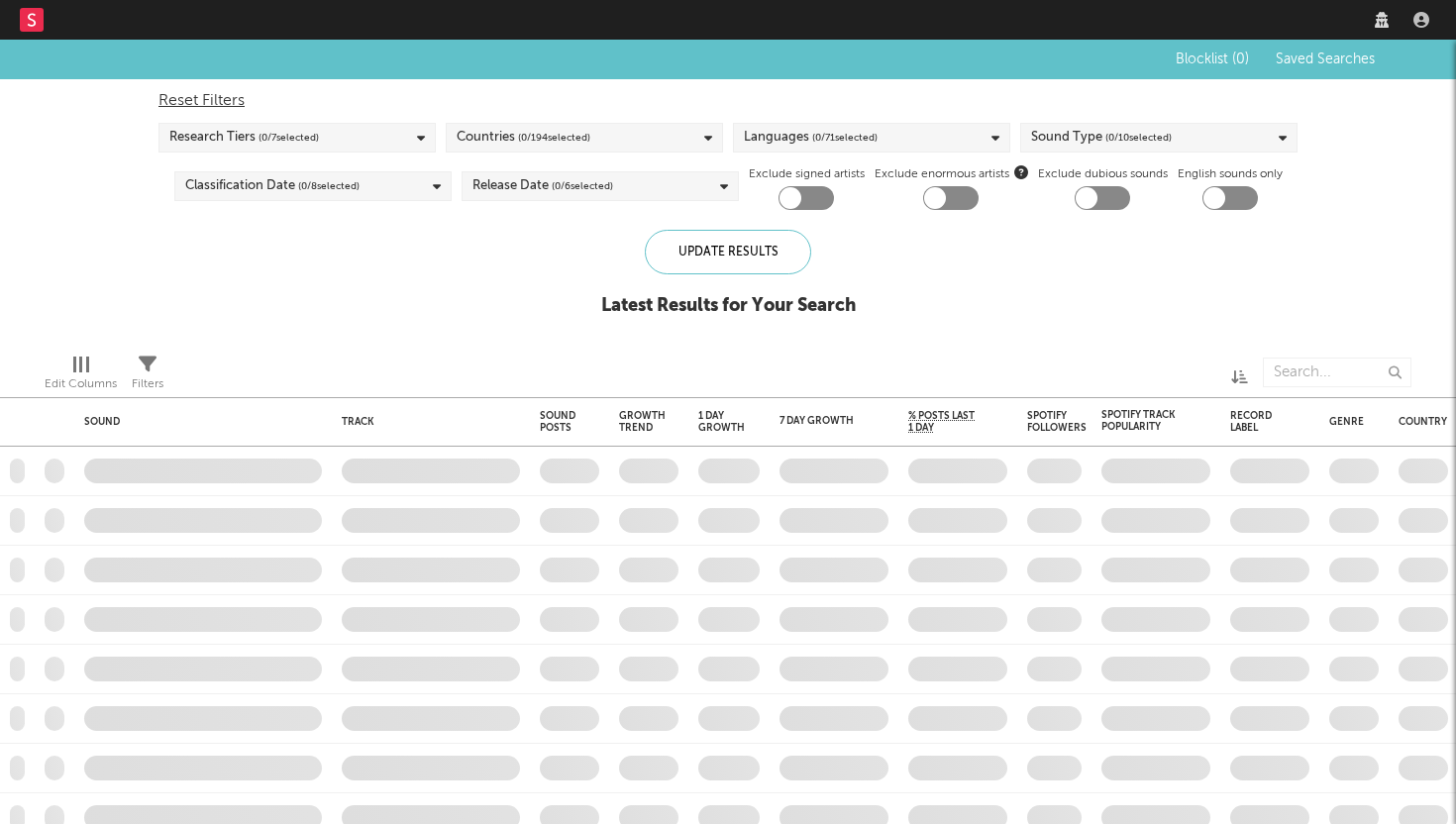 checkbox on "true" 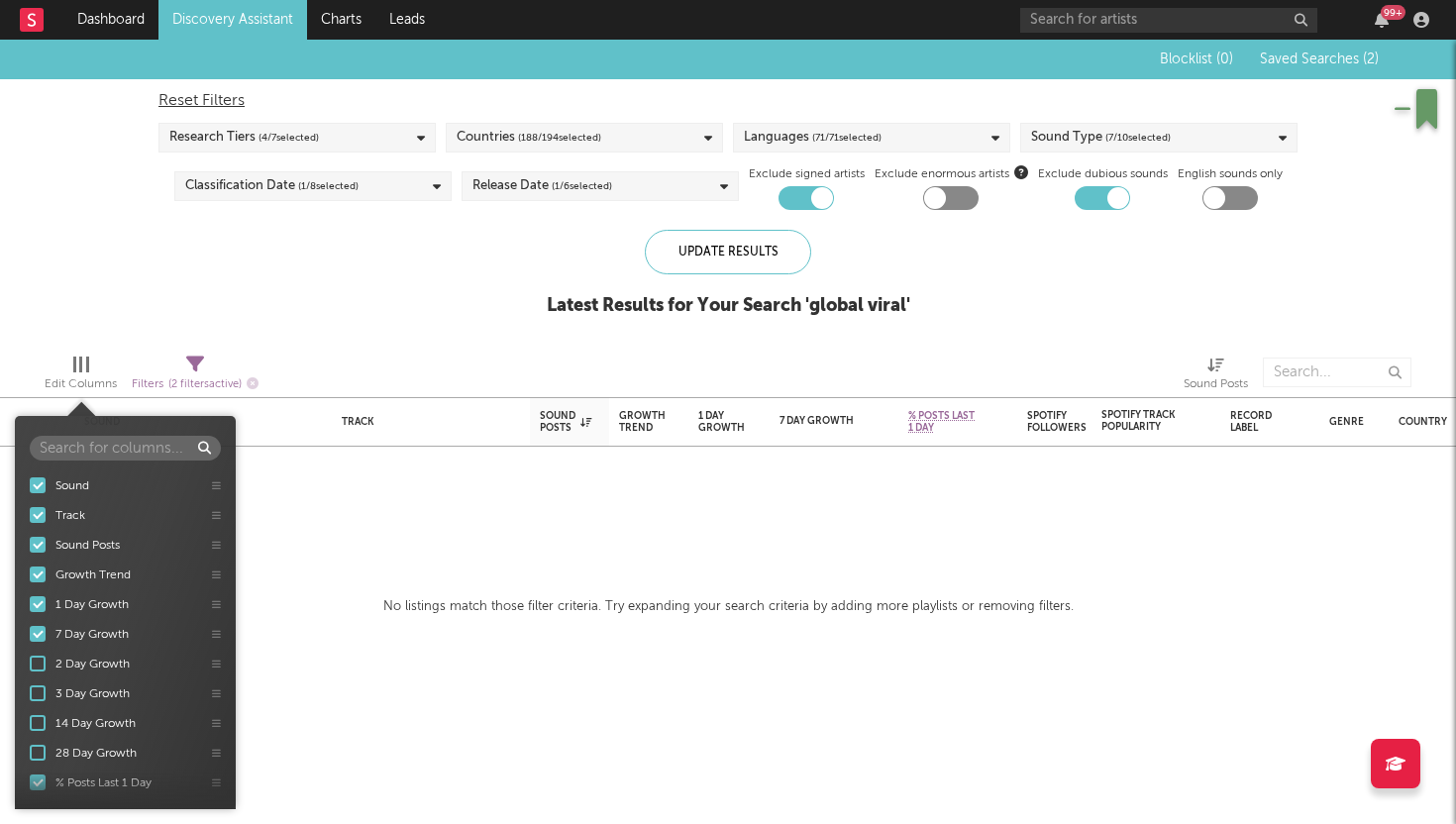 click on "Edit Columns" at bounding box center [80, 384] 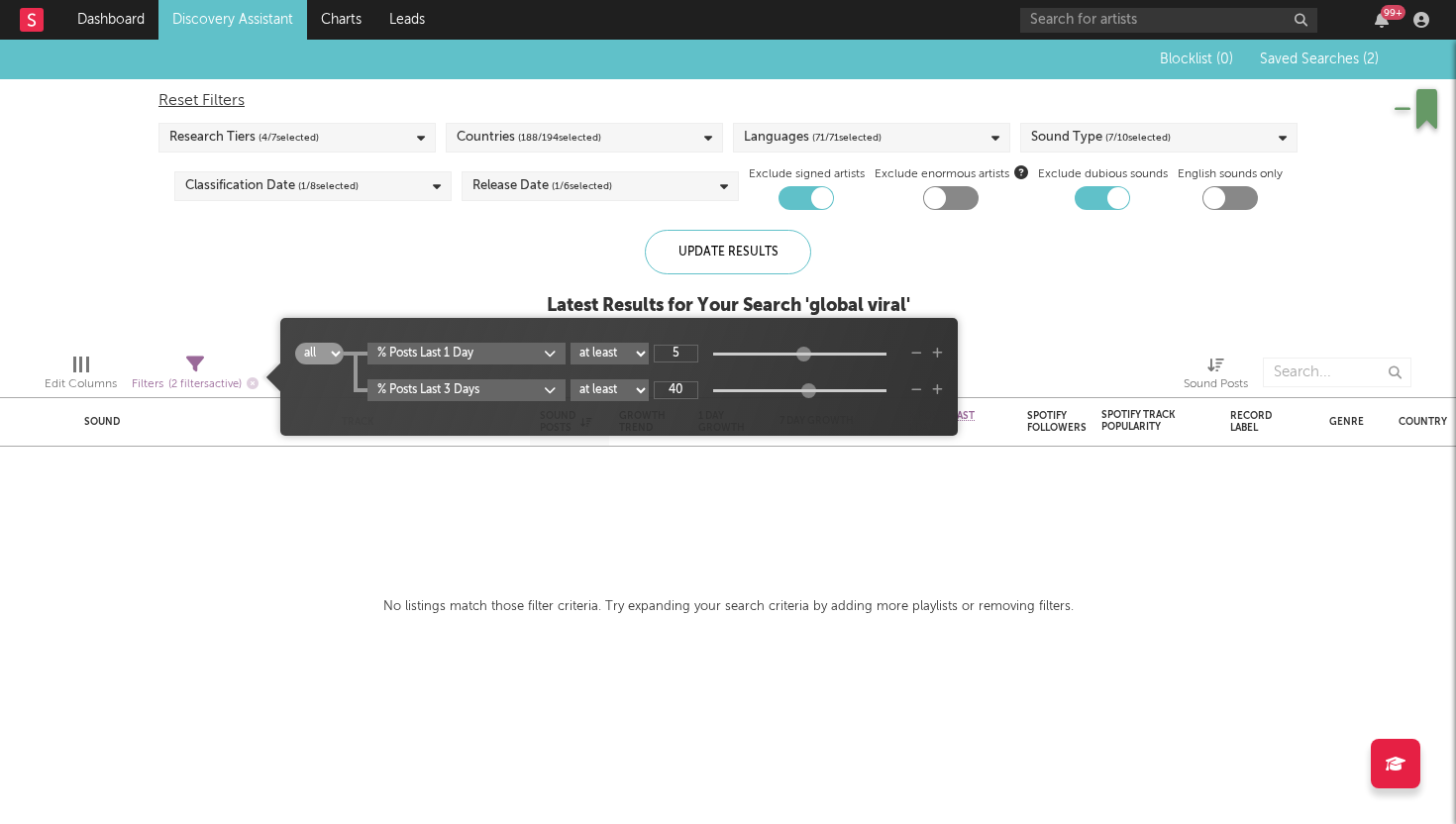 click on "Filters ( 2   filters  active)" at bounding box center [195, 384] 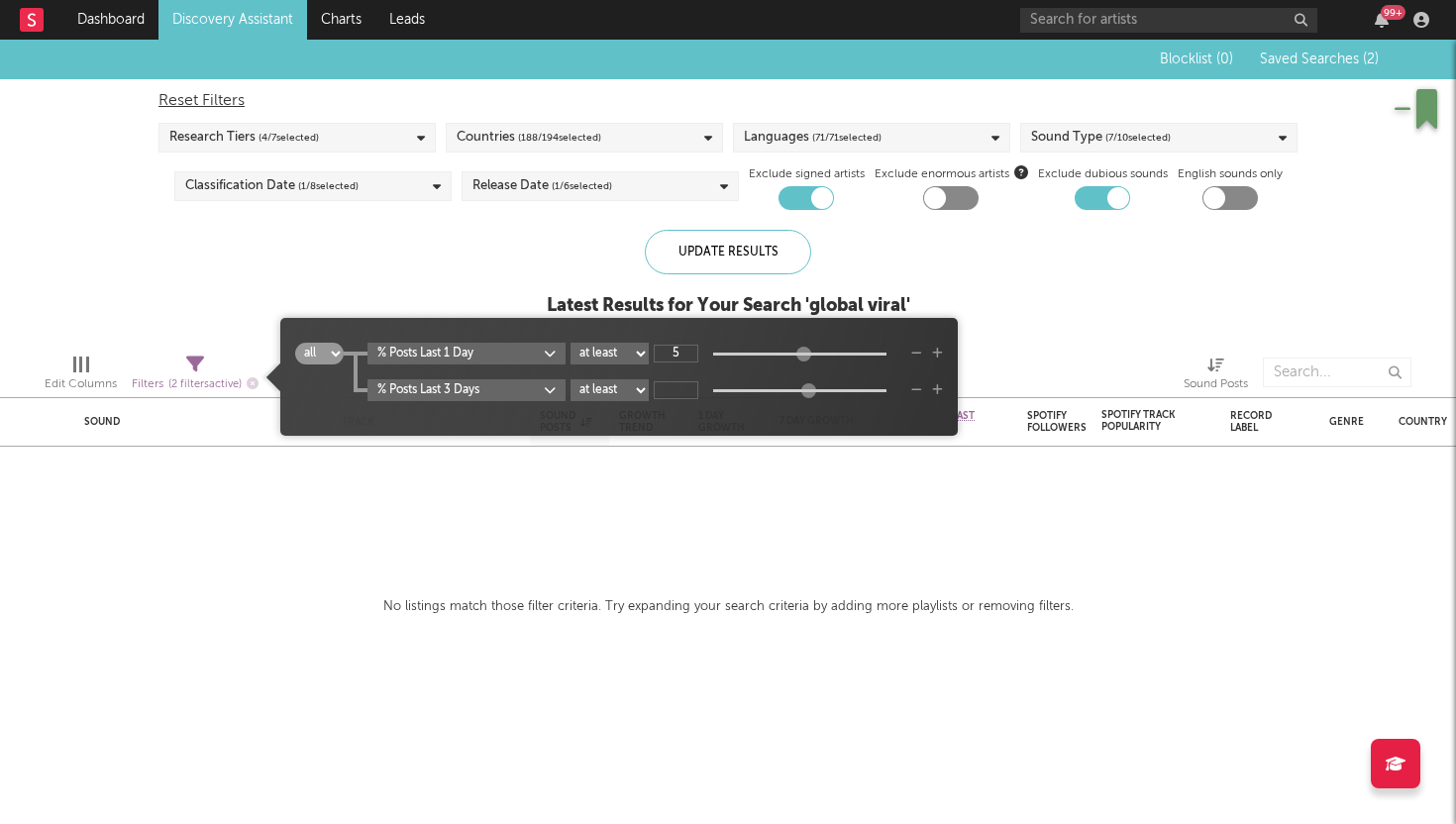 type on "5" 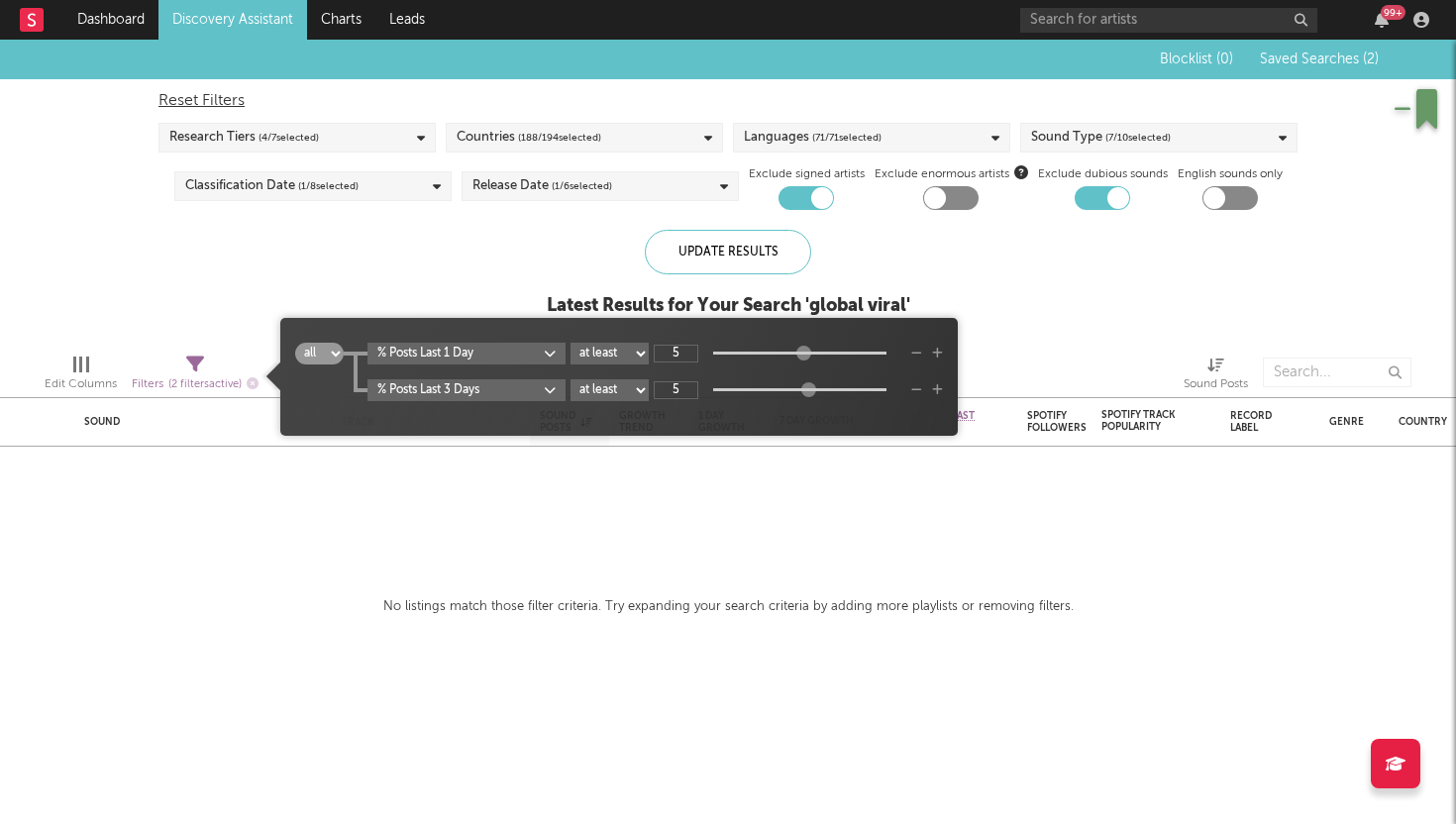 click on "Blocklist   ( 0 ) Saved Searches   ( 2 ) Reset Filters Research Tiers ( 4 / 7  selected) Countries ( 188 / 194  selected) Languages ( 71 / 71  selected) Sound Type ( 7 / 10  selected) Classification Date ( 1 / 8  selected) Release Date ( 1 / 6  selected) Exclude signed artists Exclude enormous artists   Exclude dubious sounds English sounds only Update Results Latest Results for Your Search ' global viral '" at bounding box center (728, 188) 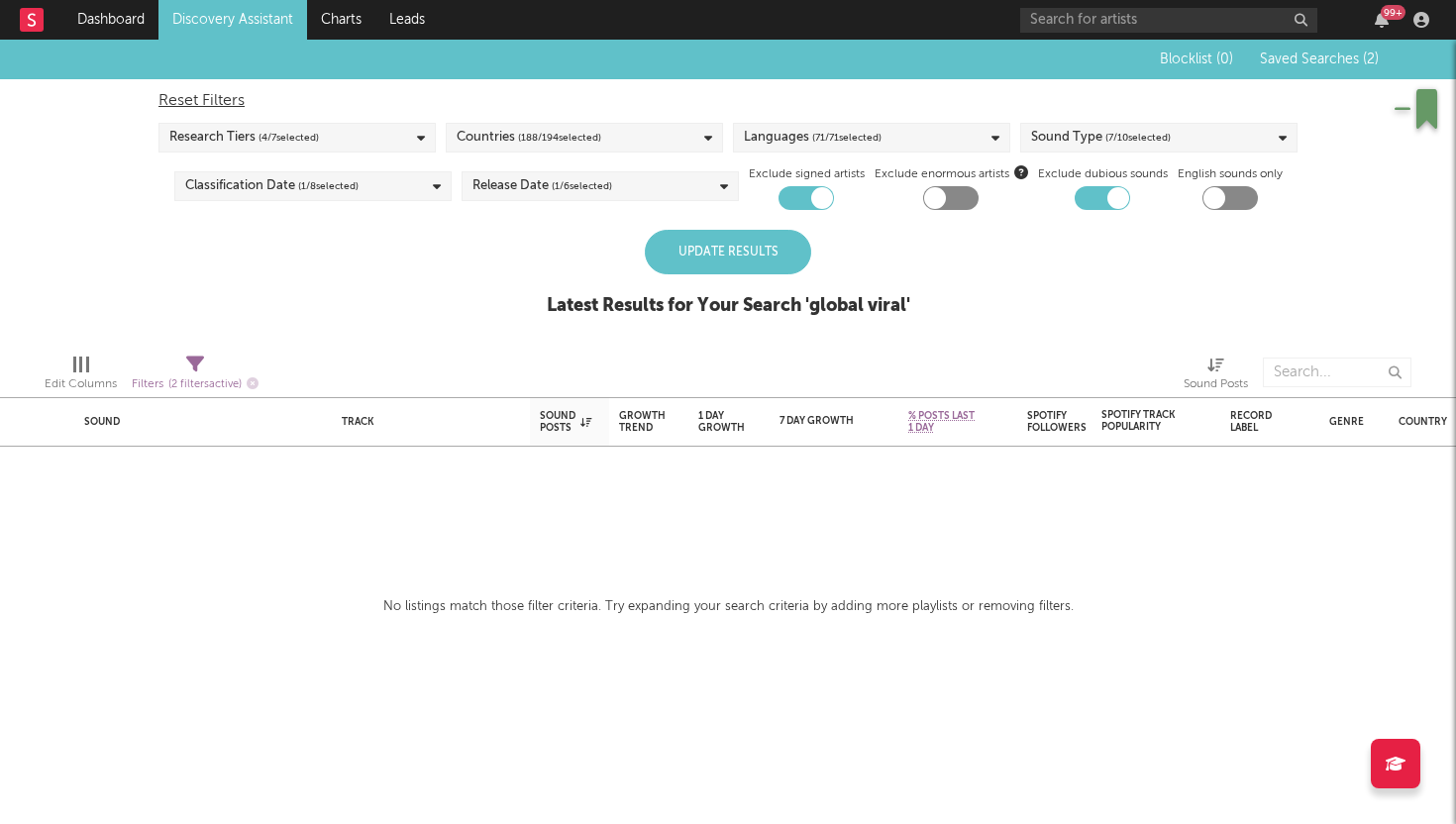 click on "Update Results" at bounding box center (728, 252) 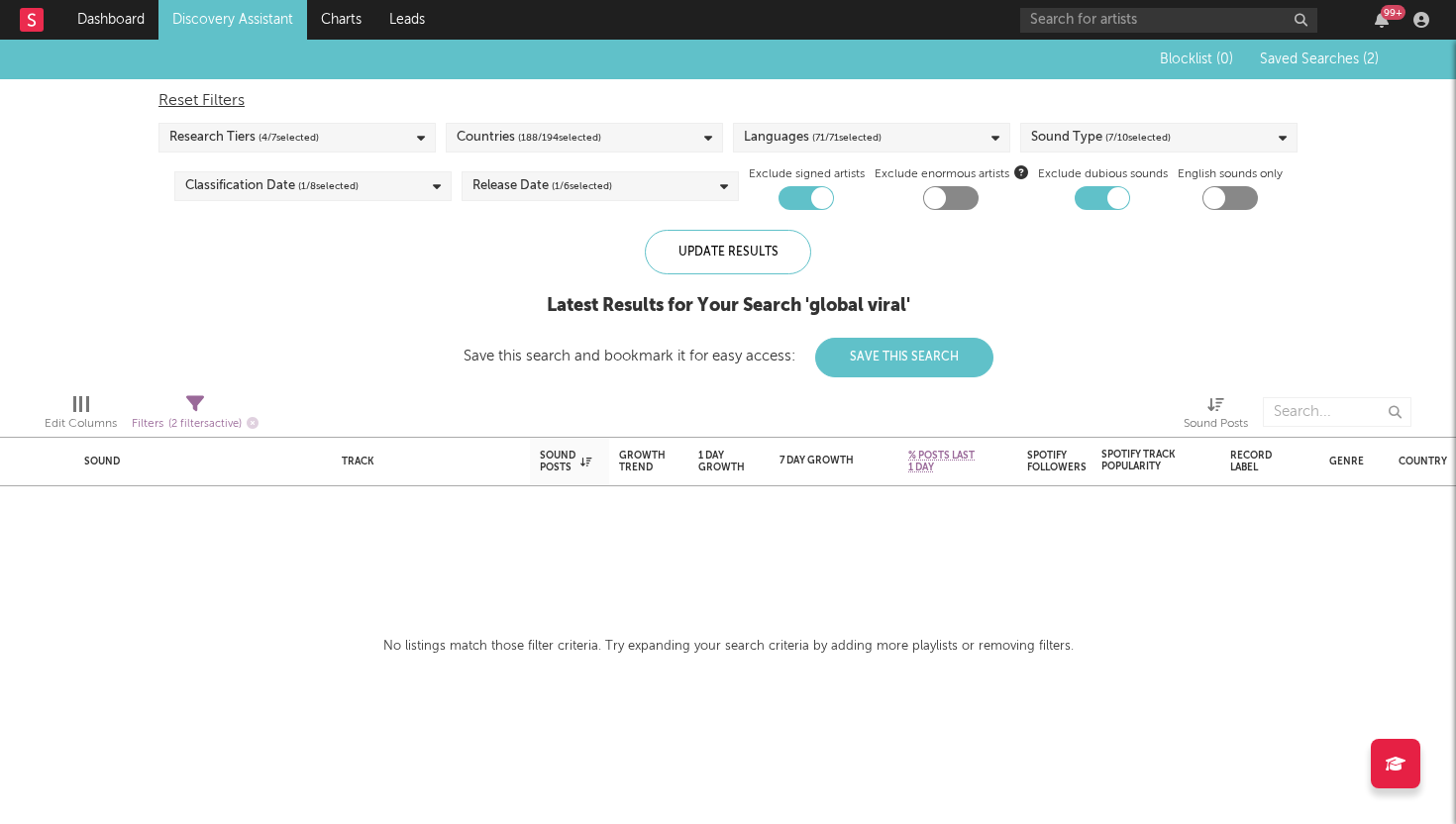 click on "( 2   filters  active)" at bounding box center [205, 424] 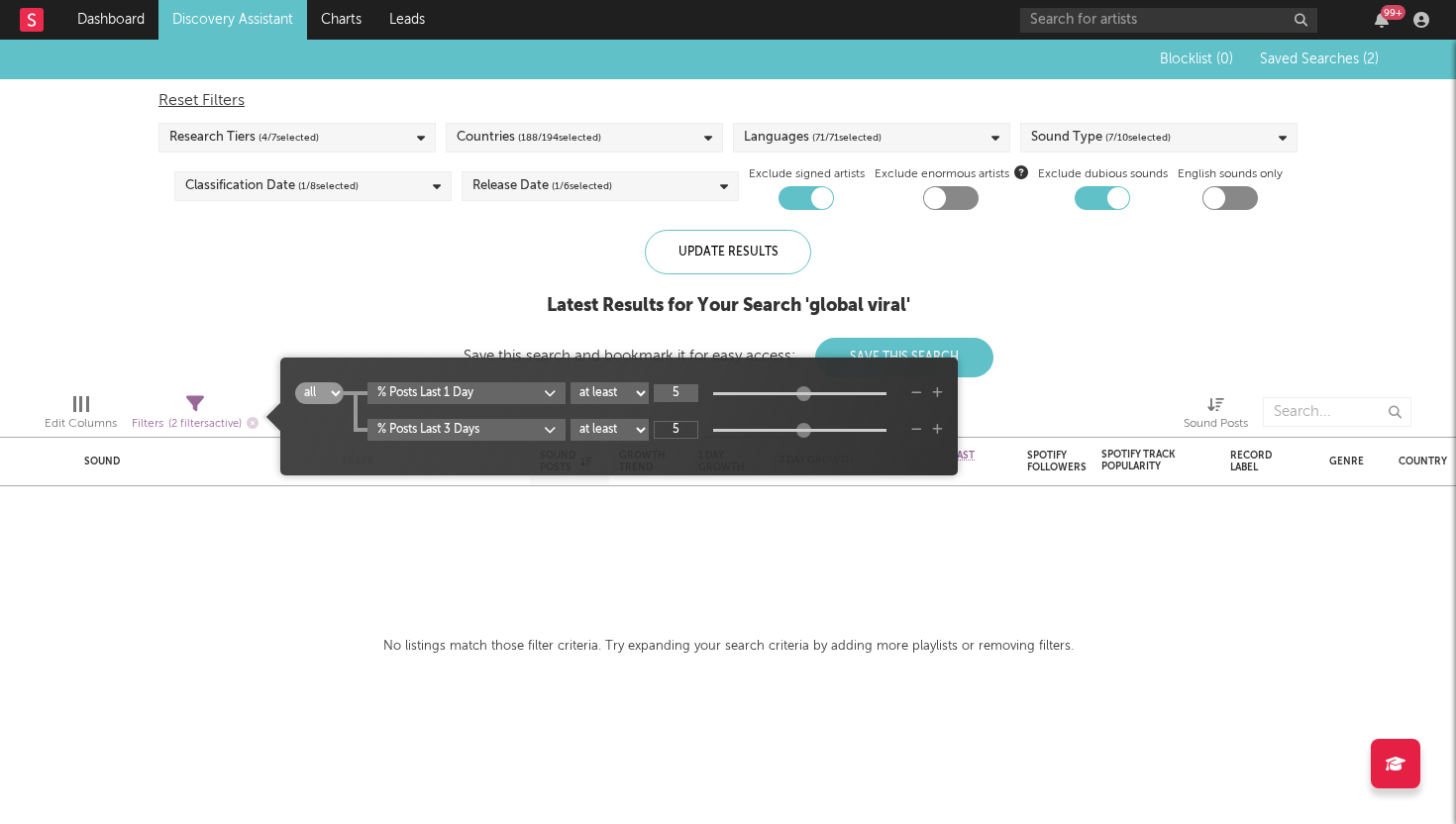 click on "5" at bounding box center (676, 393) 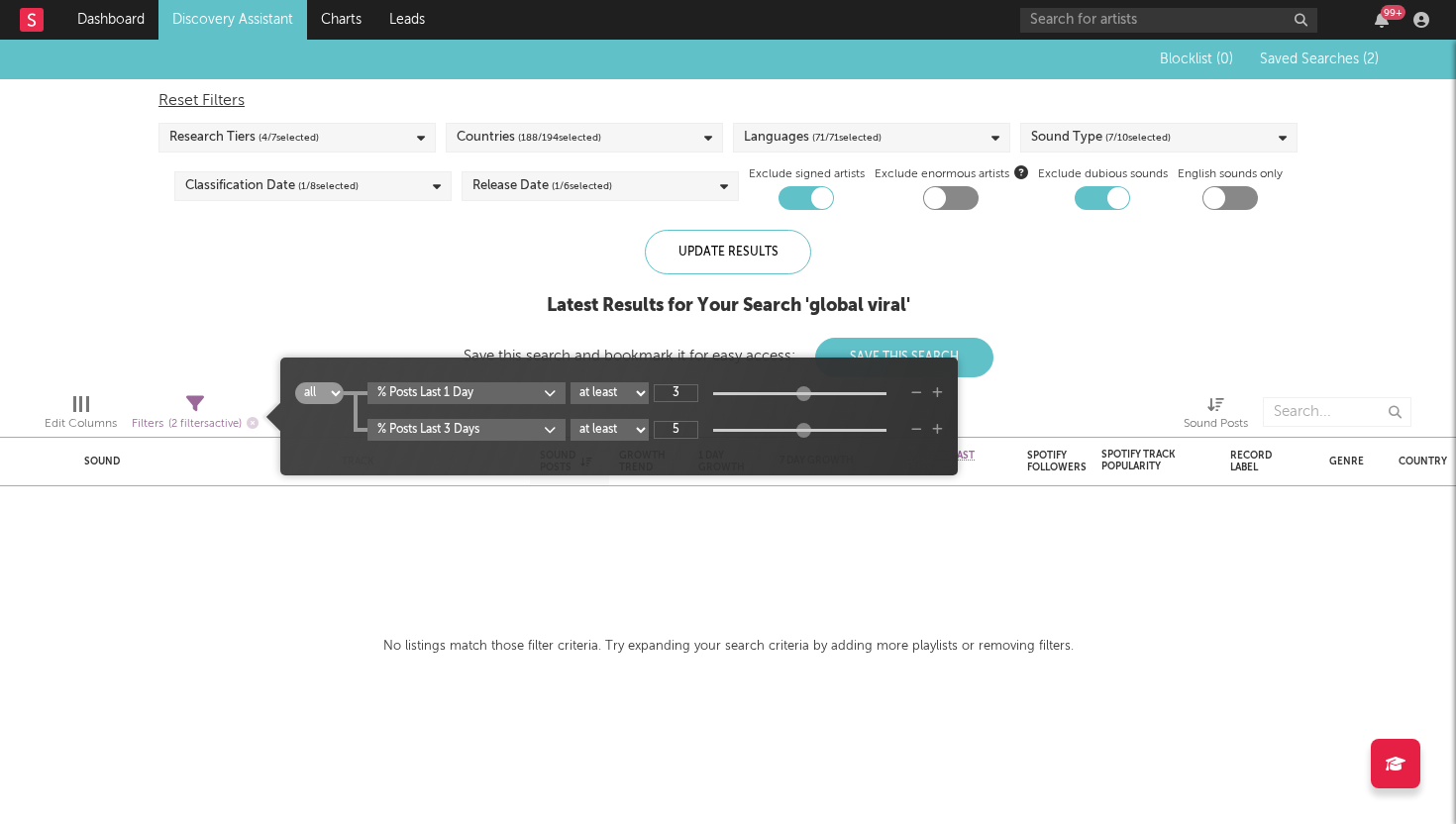 type on "3" 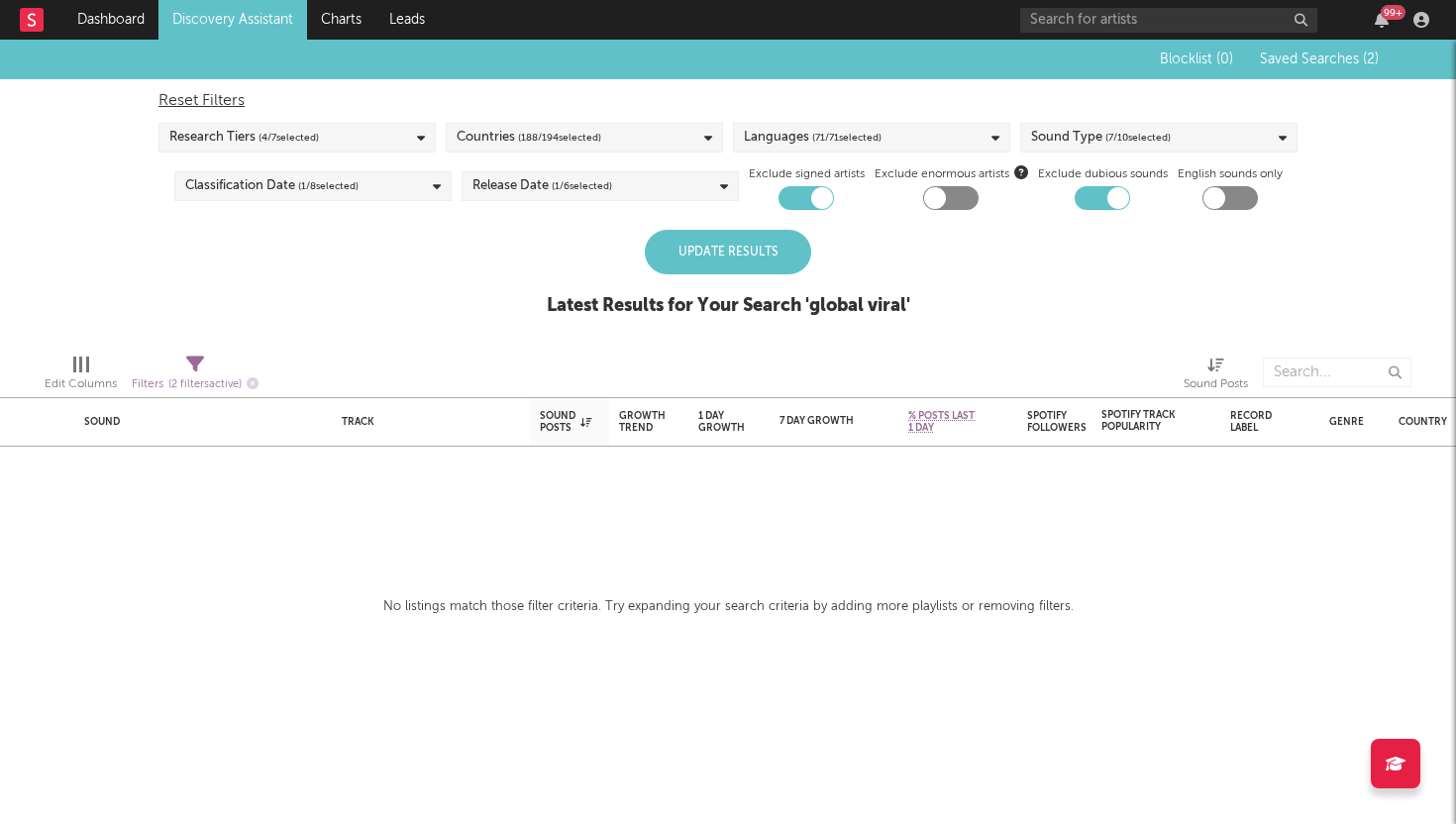 click on "Blocklist   ( 0 ) Saved Searches   ( 2 ) Reset Filters Research Tiers ( 4 / 7  selected) Countries ( 188 / 194  selected) Languages ( 71 / 71  selected) Sound Type ( 7 / 10  selected) Classification Date ( 1 / 8  selected) Release Date ( 1 / 6  selected) Exclude signed artists Exclude enormous artists   Exclude dubious sounds English sounds only Update Results Latest Results for Your Search ' global viral '" at bounding box center [728, 188] 